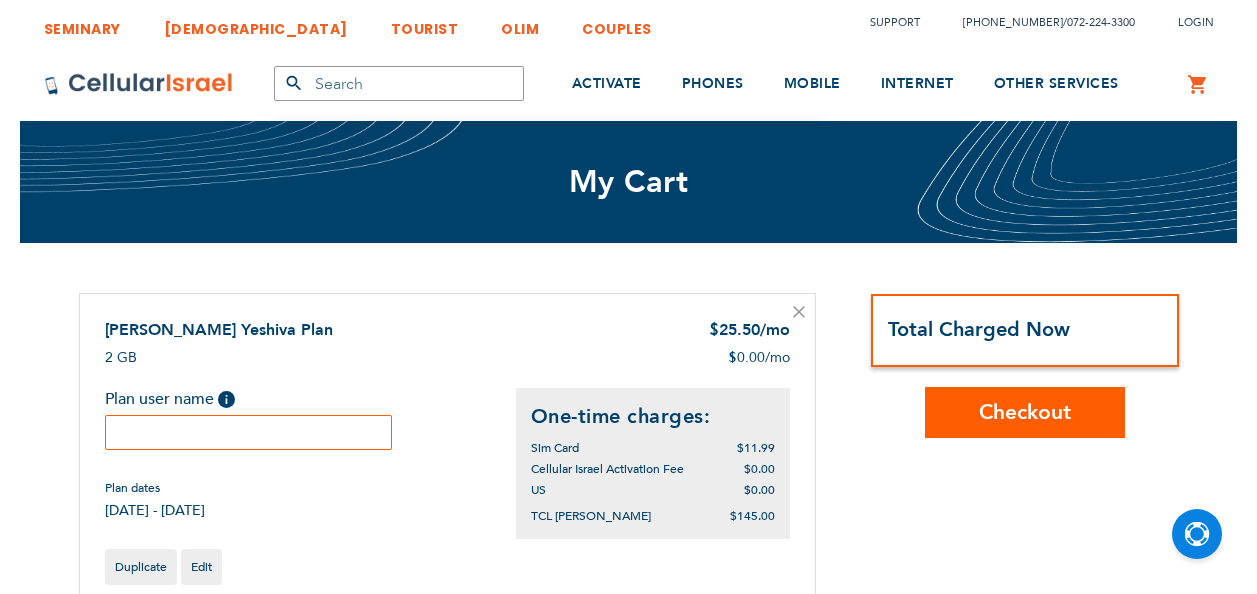 scroll, scrollTop: 0, scrollLeft: 0, axis: both 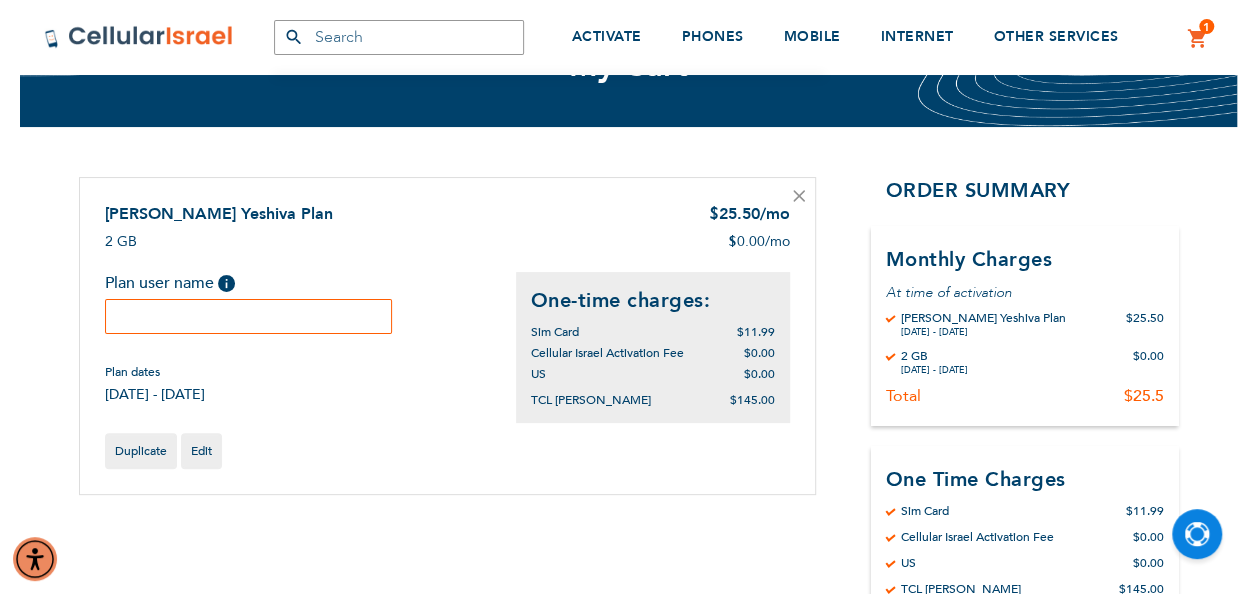click at bounding box center (249, 316) 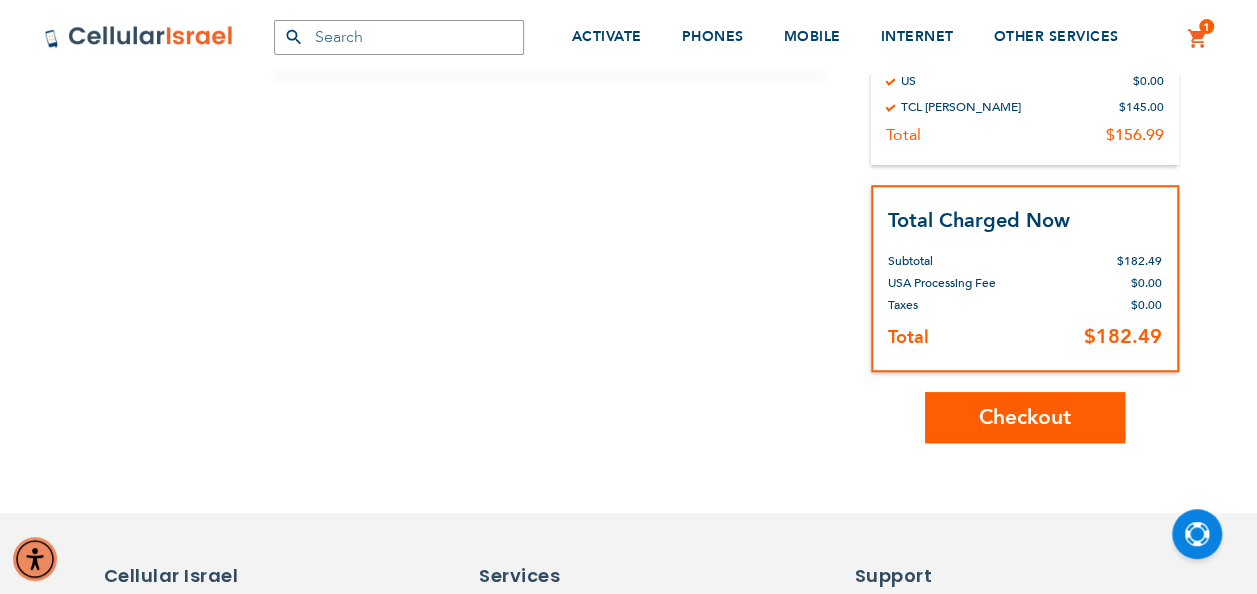 scroll, scrollTop: 600, scrollLeft: 0, axis: vertical 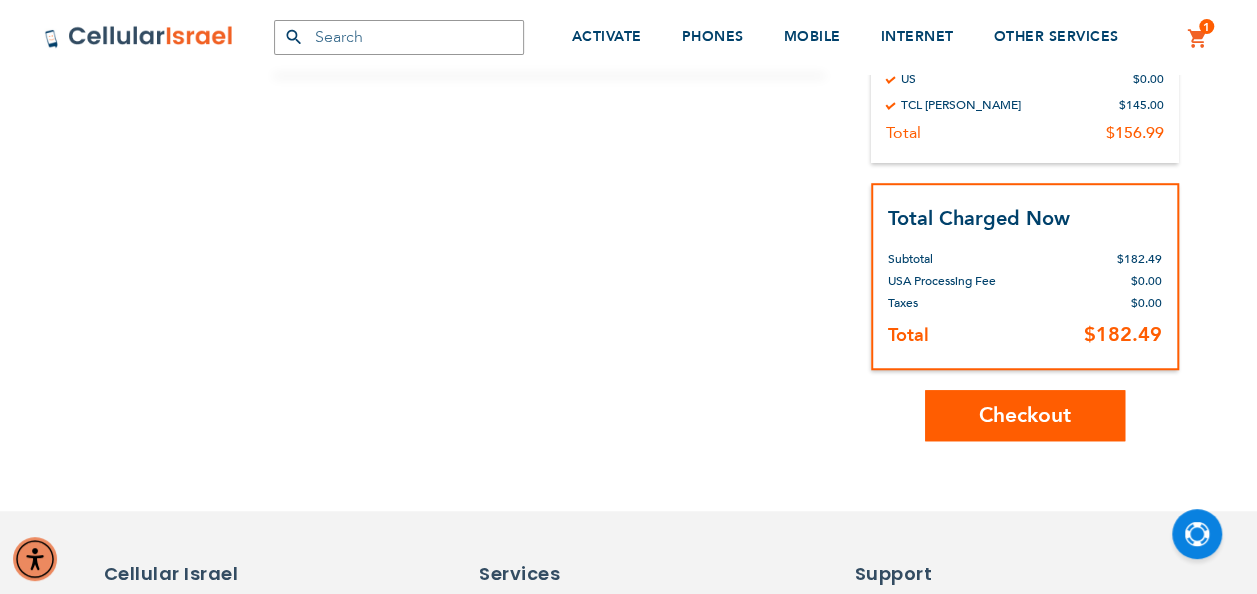 type on "nissim manticof" 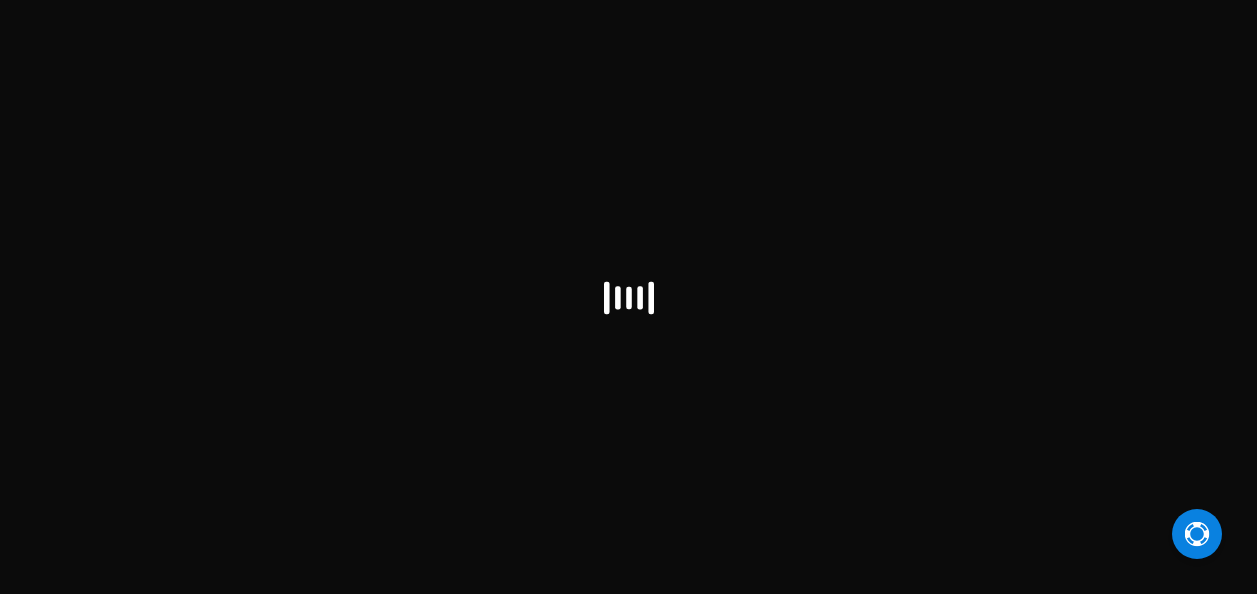 scroll, scrollTop: 0, scrollLeft: 0, axis: both 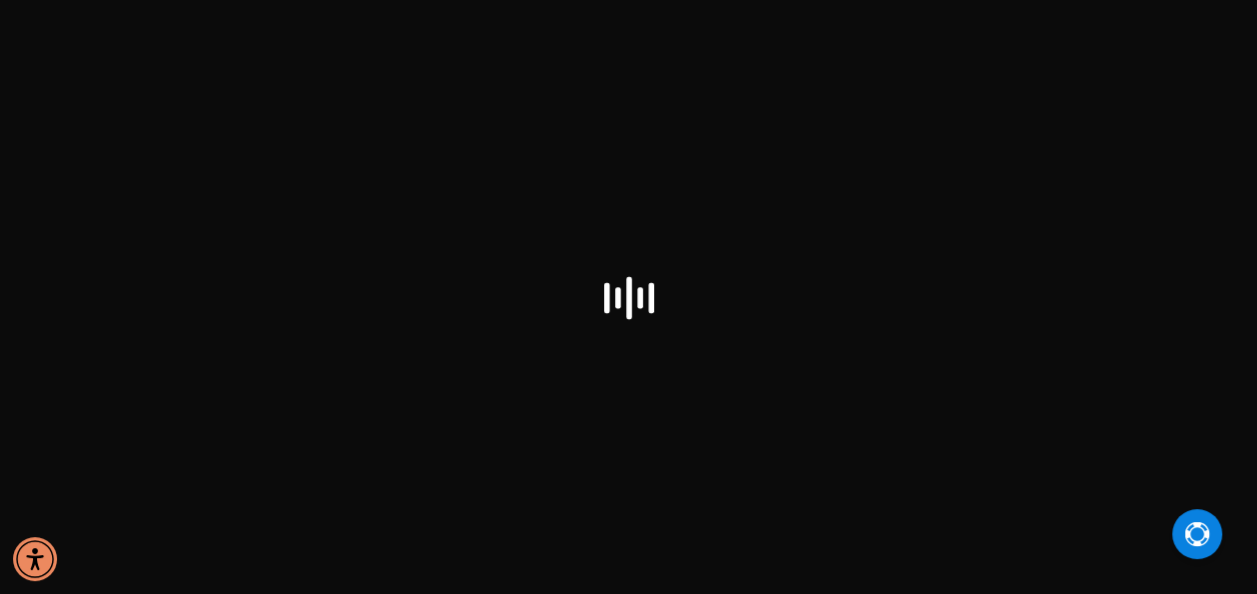 select on "US" 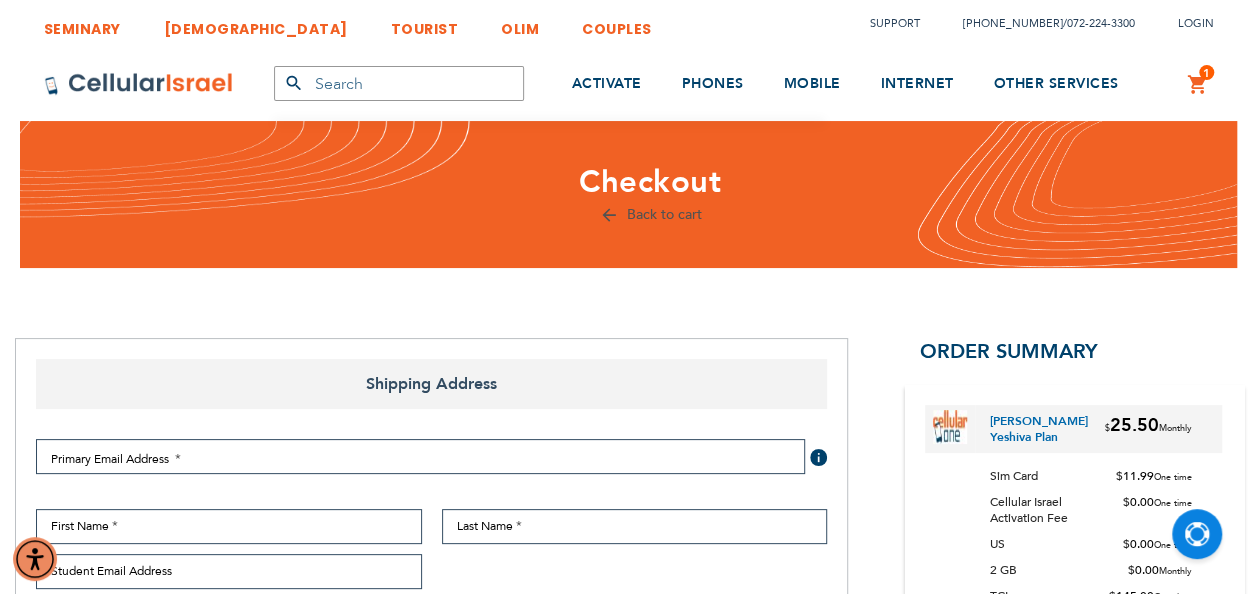 checkbox on "true" 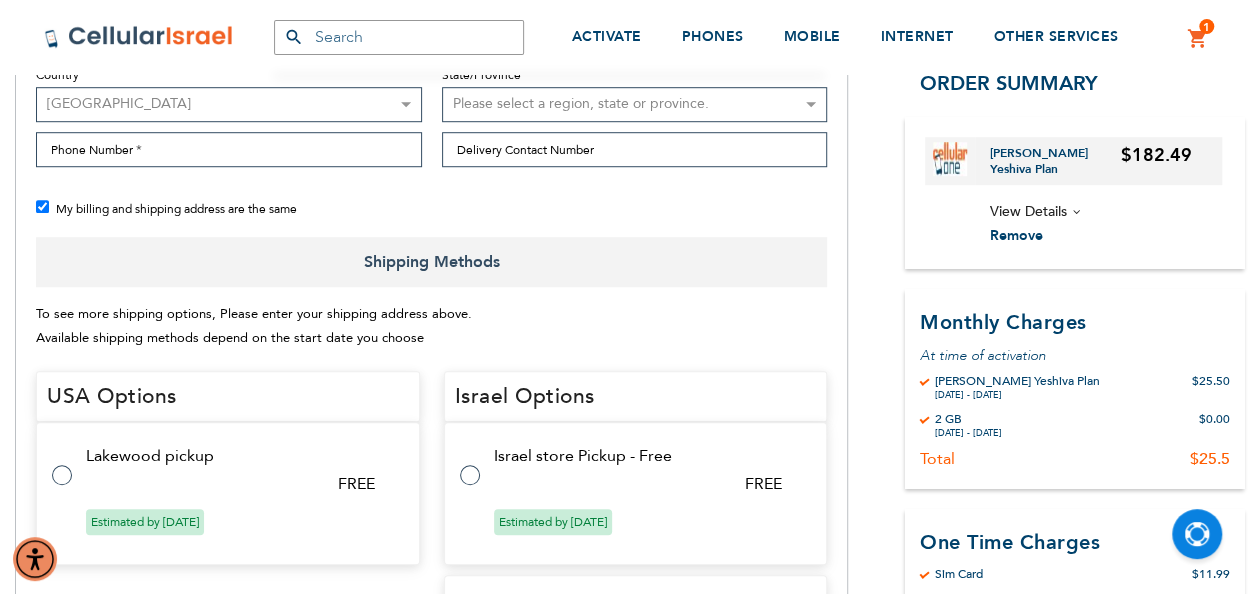 scroll, scrollTop: 763, scrollLeft: 0, axis: vertical 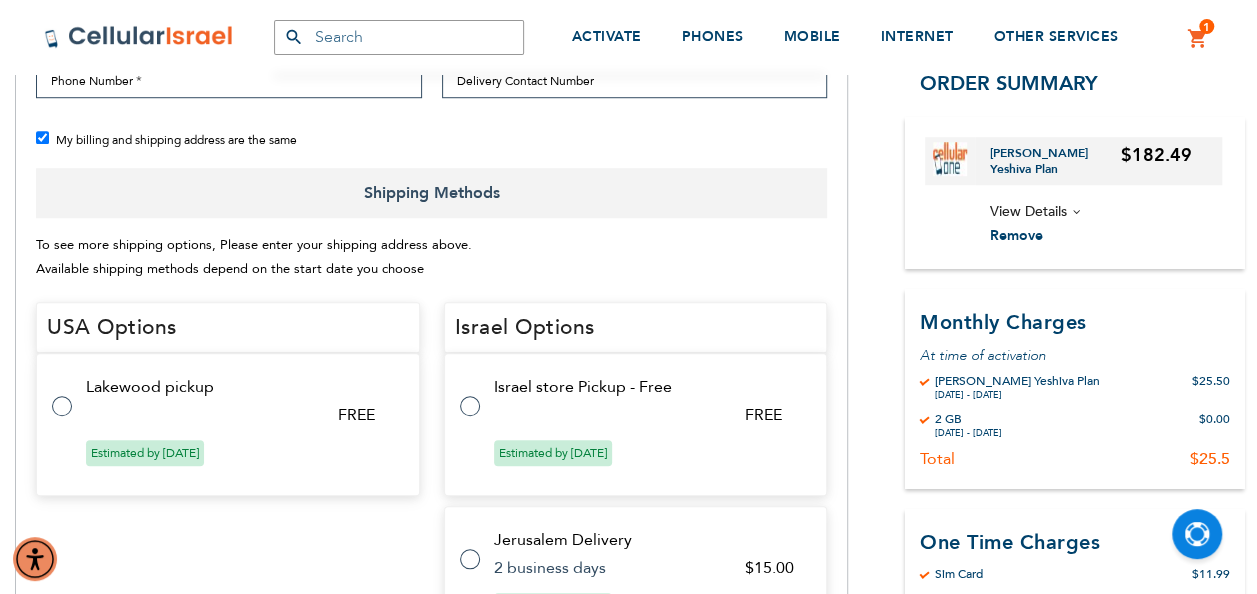 drag, startPoint x: 1262, startPoint y: 76, endPoint x: 1252, endPoint y: 35, distance: 42.201897 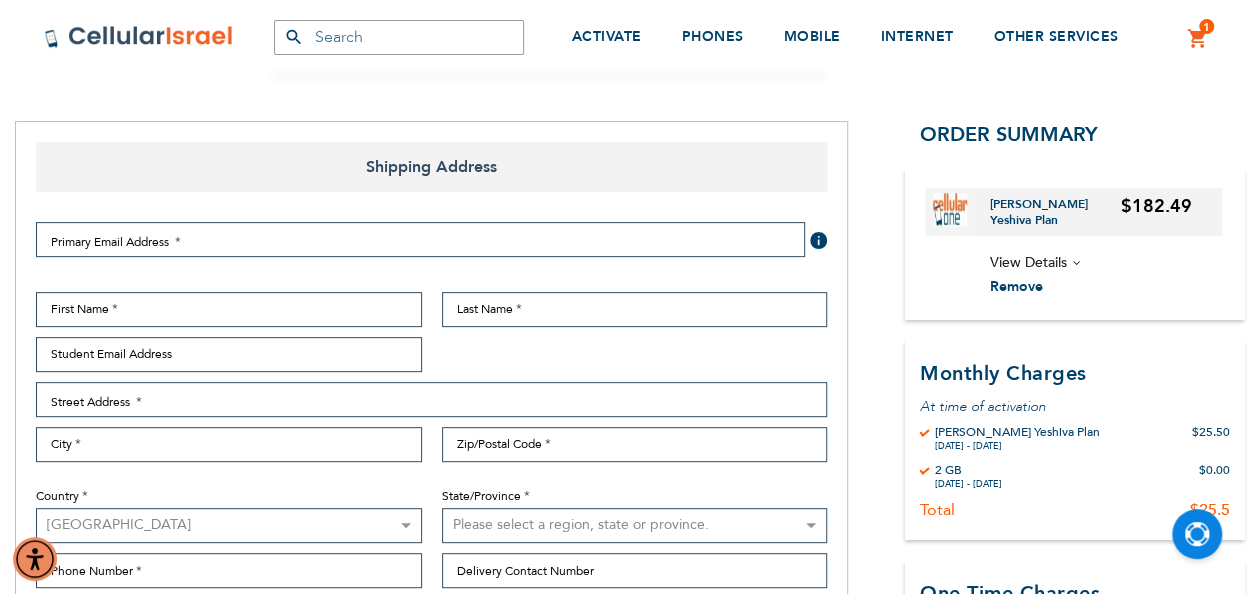 scroll, scrollTop: 236, scrollLeft: 0, axis: vertical 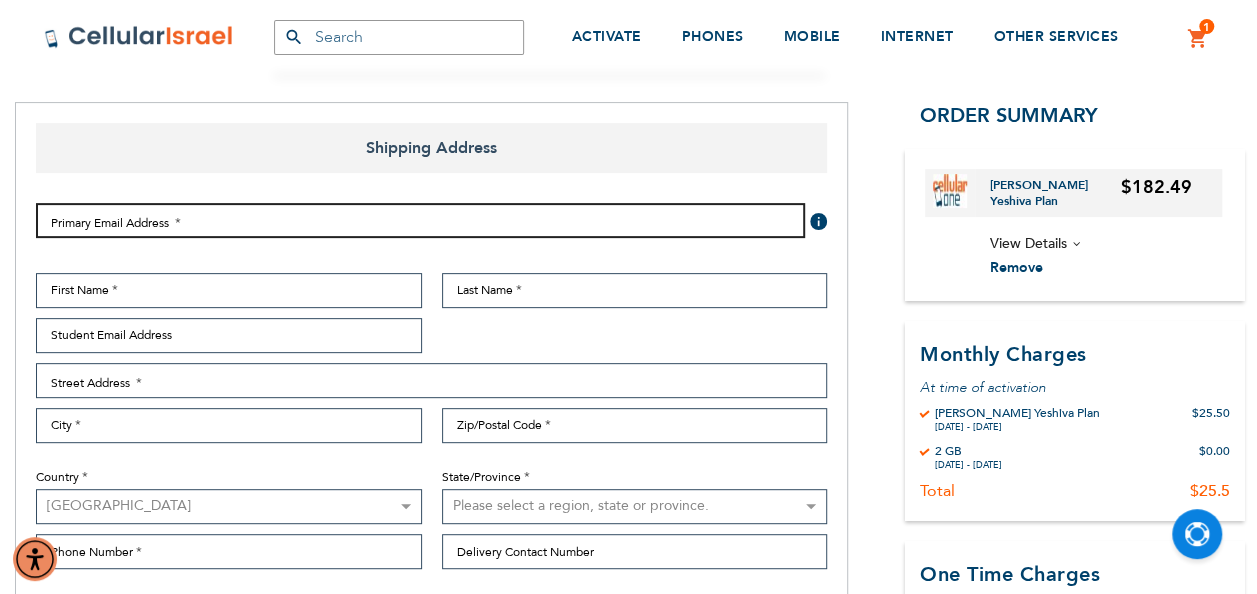click on "Email Address" at bounding box center [420, 220] 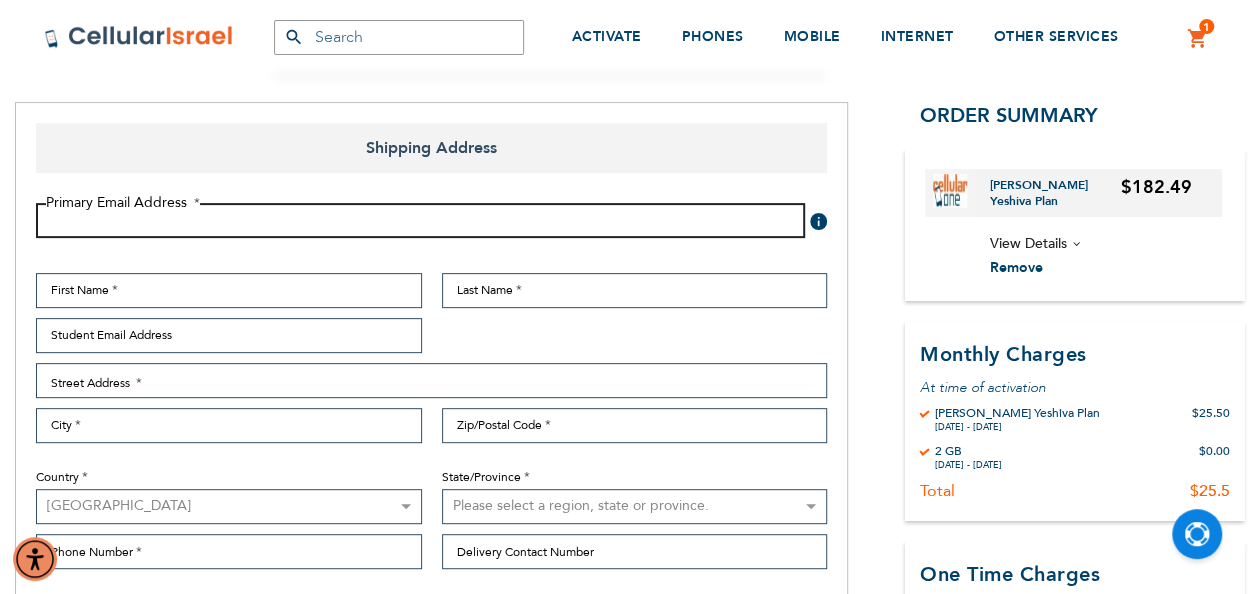 type on "[EMAIL_ADDRESS][DOMAIN_NAME]" 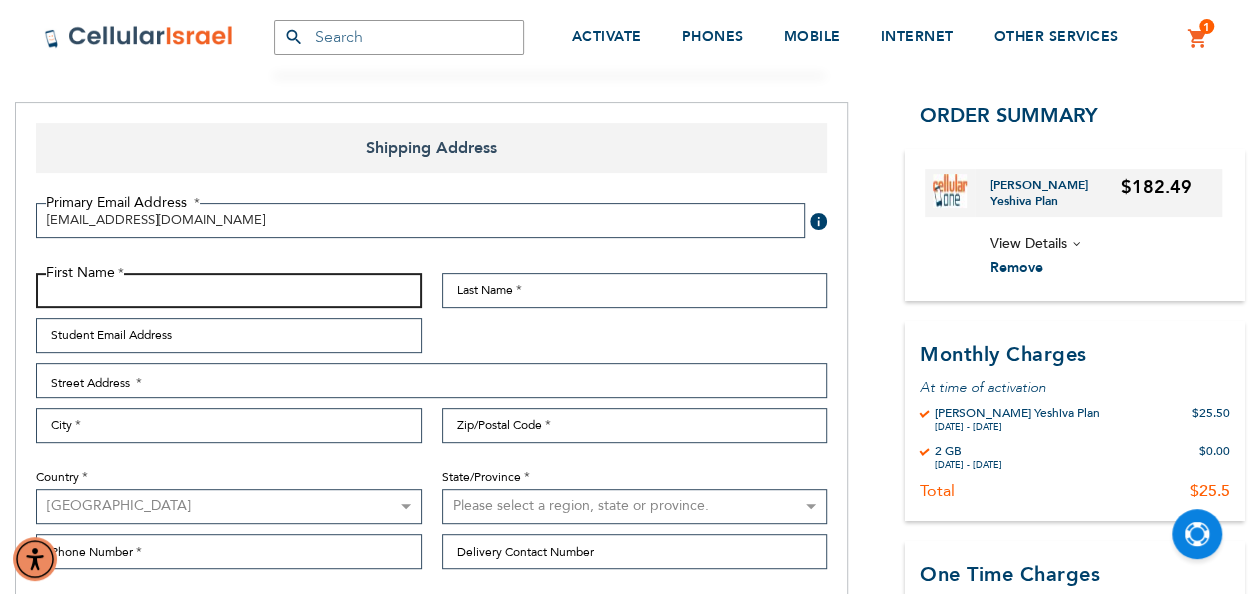 click on "First Name" at bounding box center (229, 290) 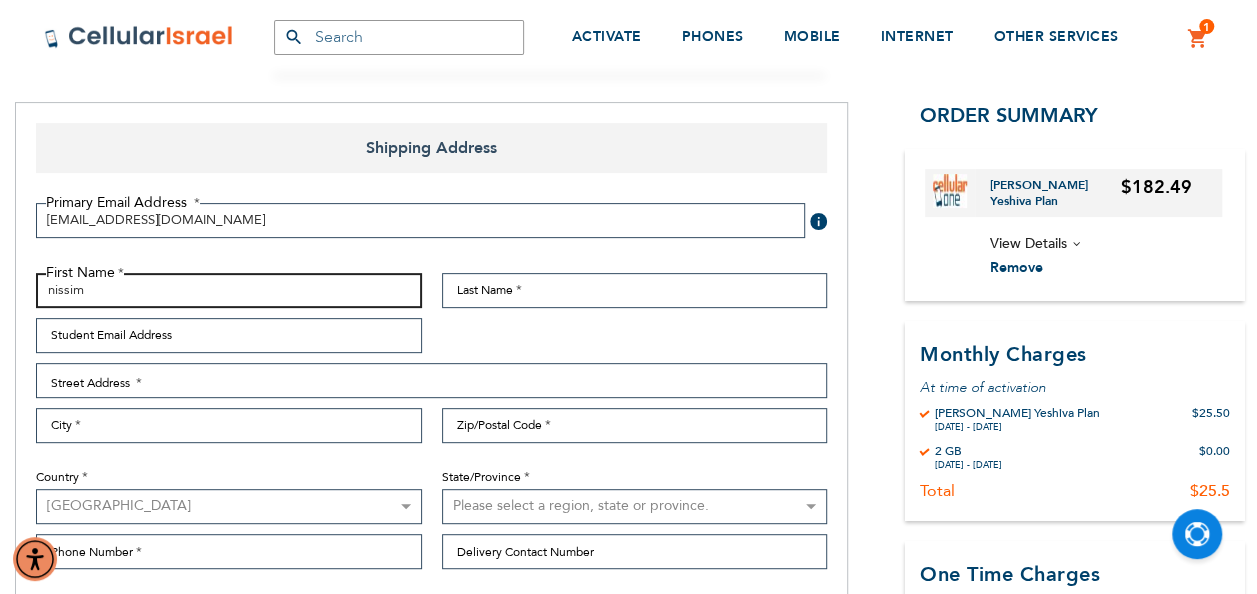 type on "nissim" 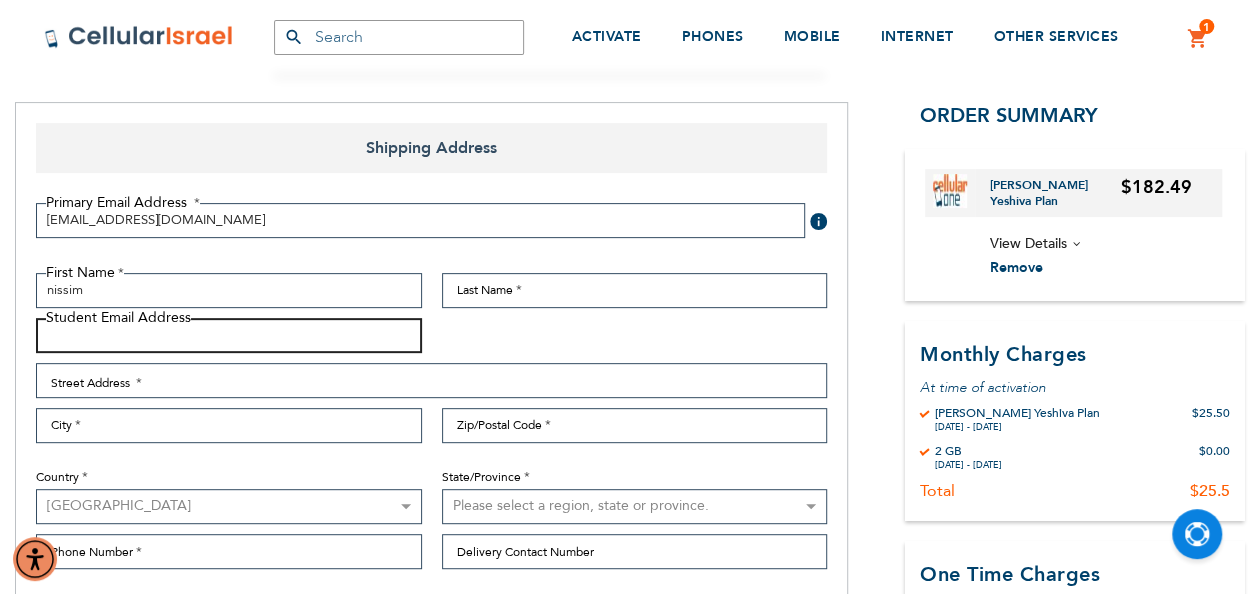 click on "Student Email Address" at bounding box center (229, 335) 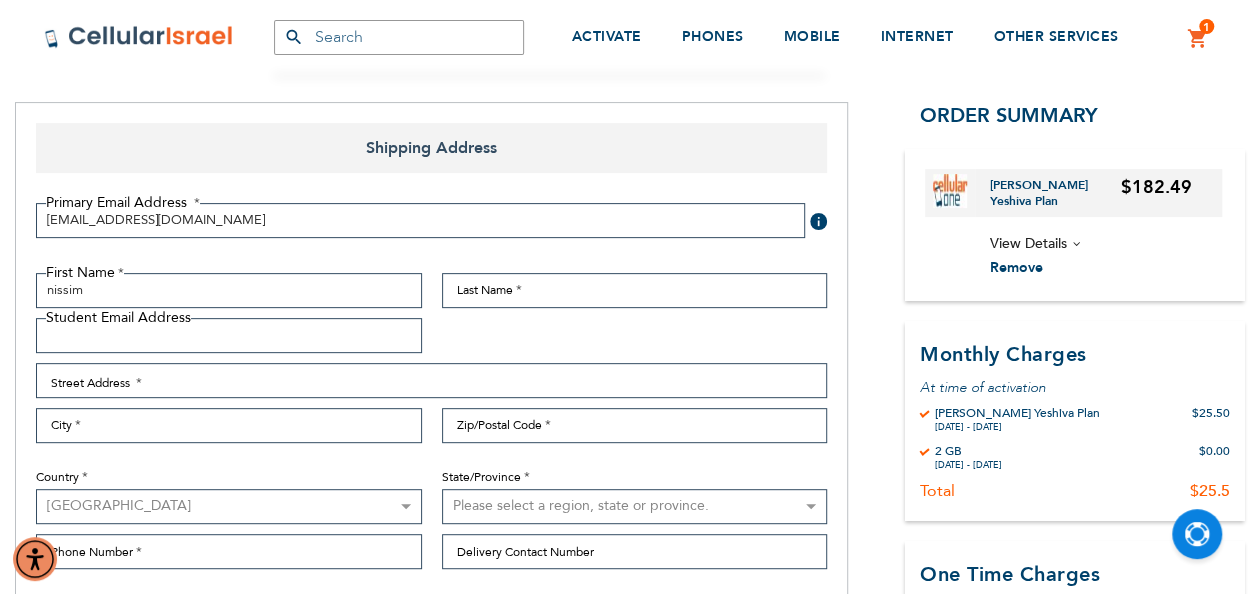 click on "The store will not work correctly in the case when cookies are disabled.
SEMINARY
YESHIVA
TOURIST
OLIM
COUPLES
Support
[PHONE_NUMBER]  /  [PHONE_NUMBER]
Login
Create Account
Login
US Israeli website" at bounding box center (628, 1354) 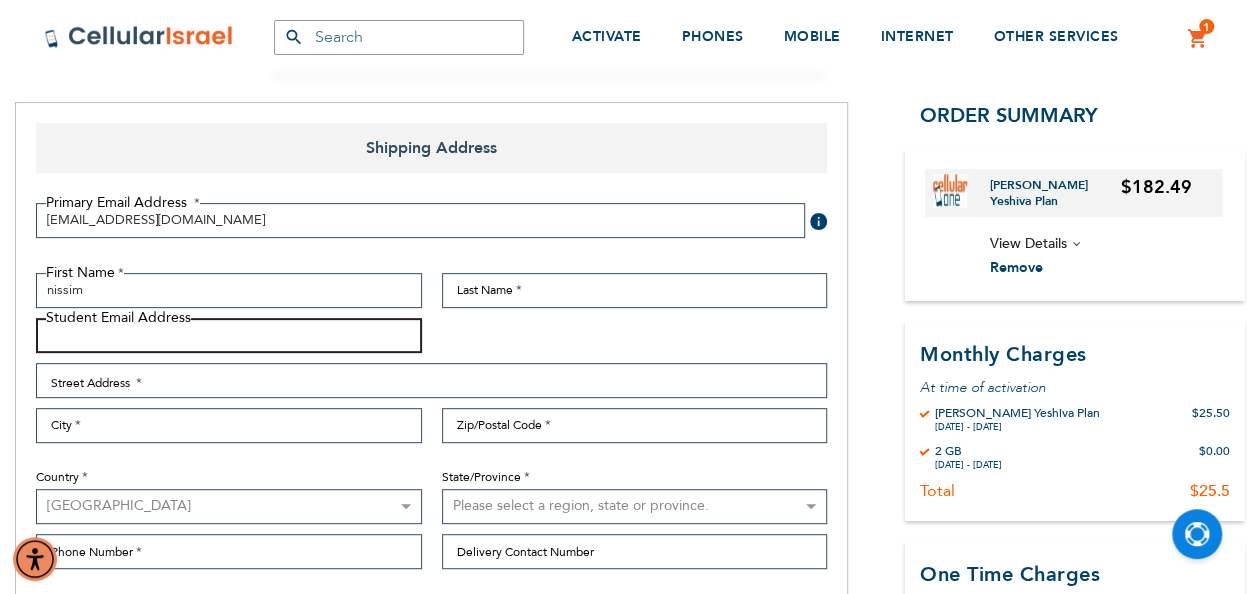 click on "Student Email Address" at bounding box center (229, 335) 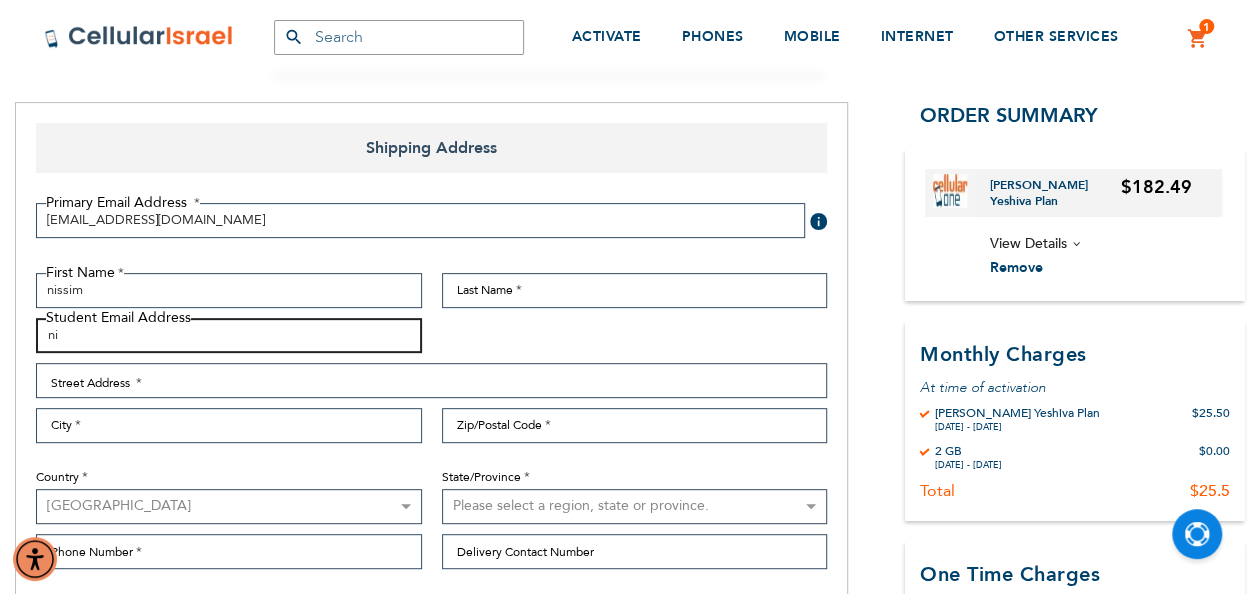 type on "[EMAIL_ADDRESS][DOMAIN_NAME]" 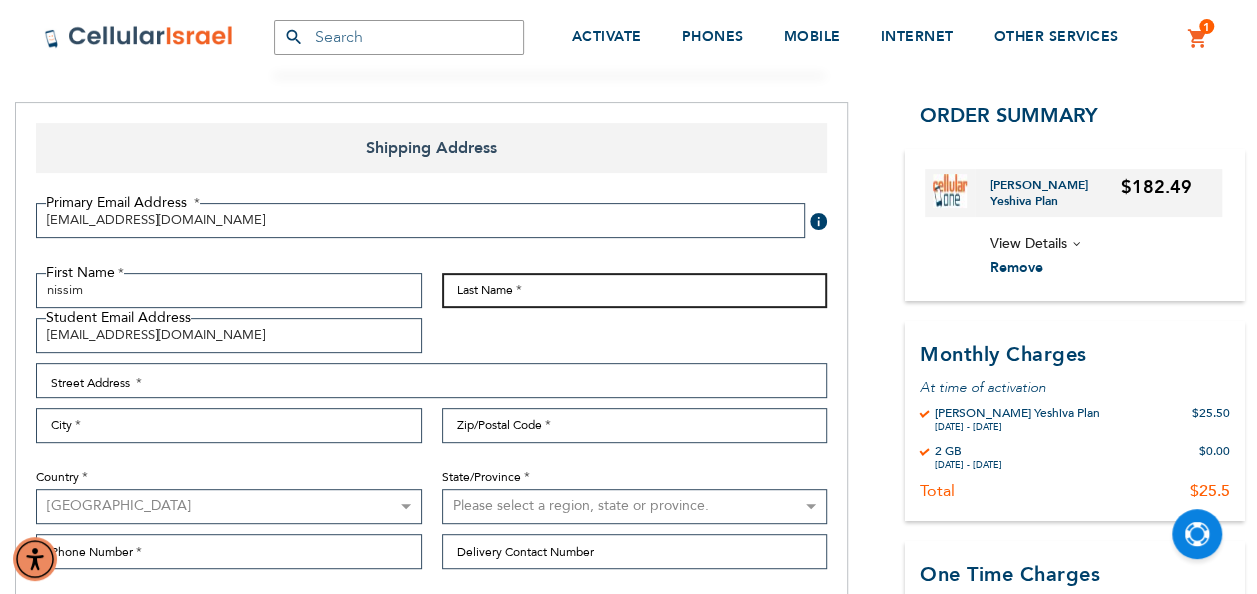 type on "Manticof" 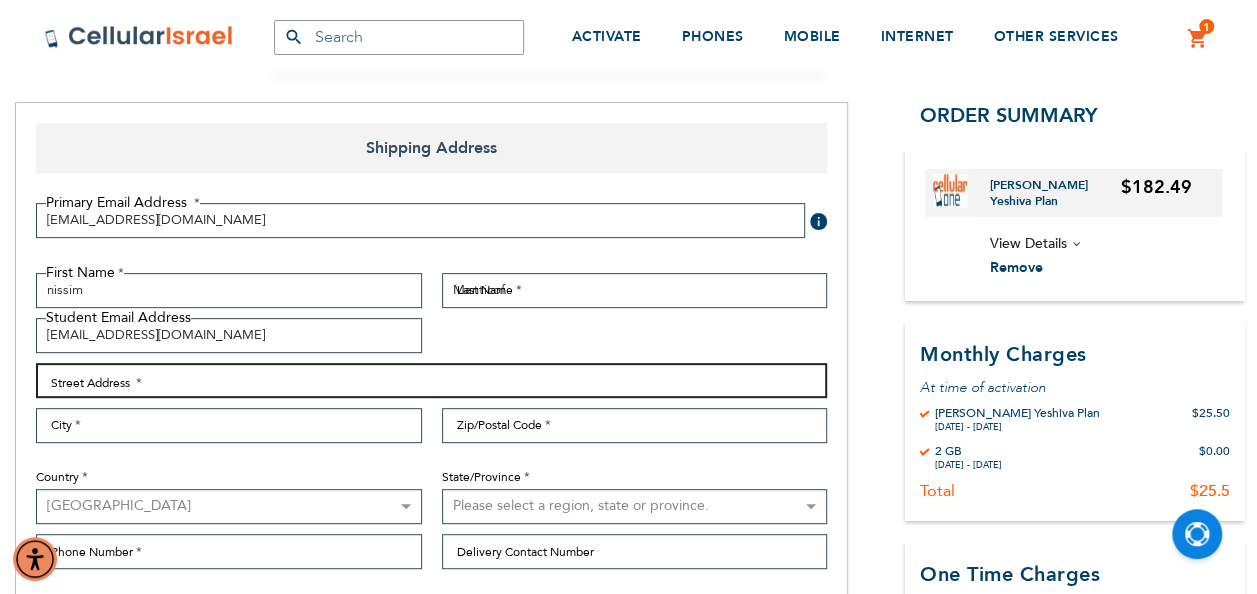type on "[STREET_ADDRESS][PERSON_NAME]" 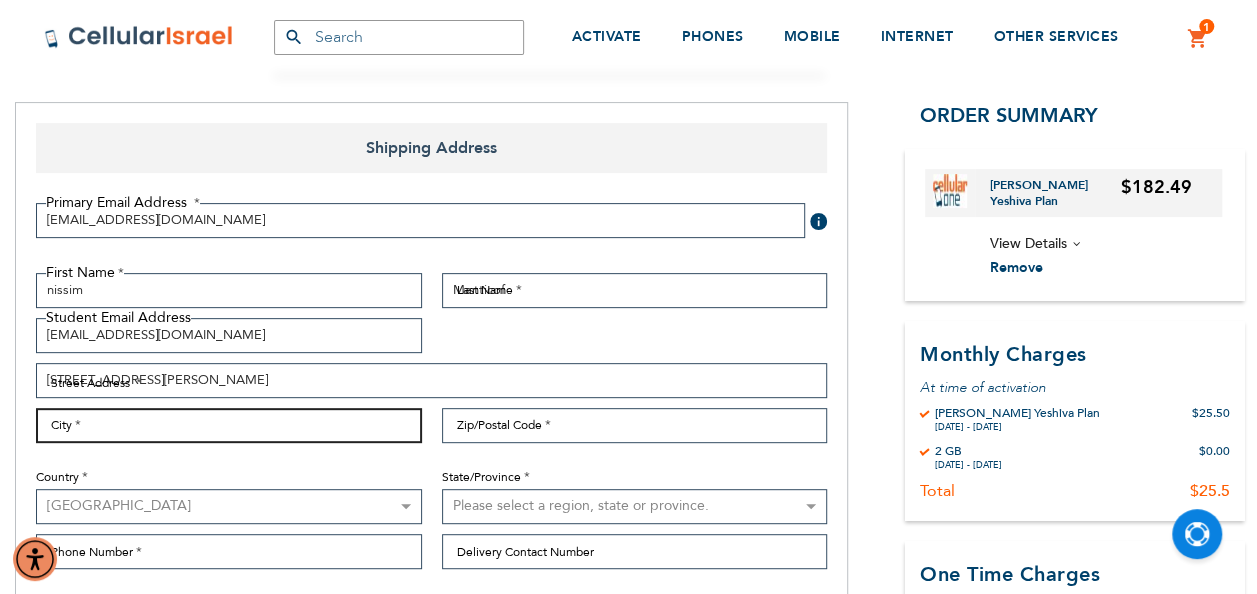 type on "PASSAIC" 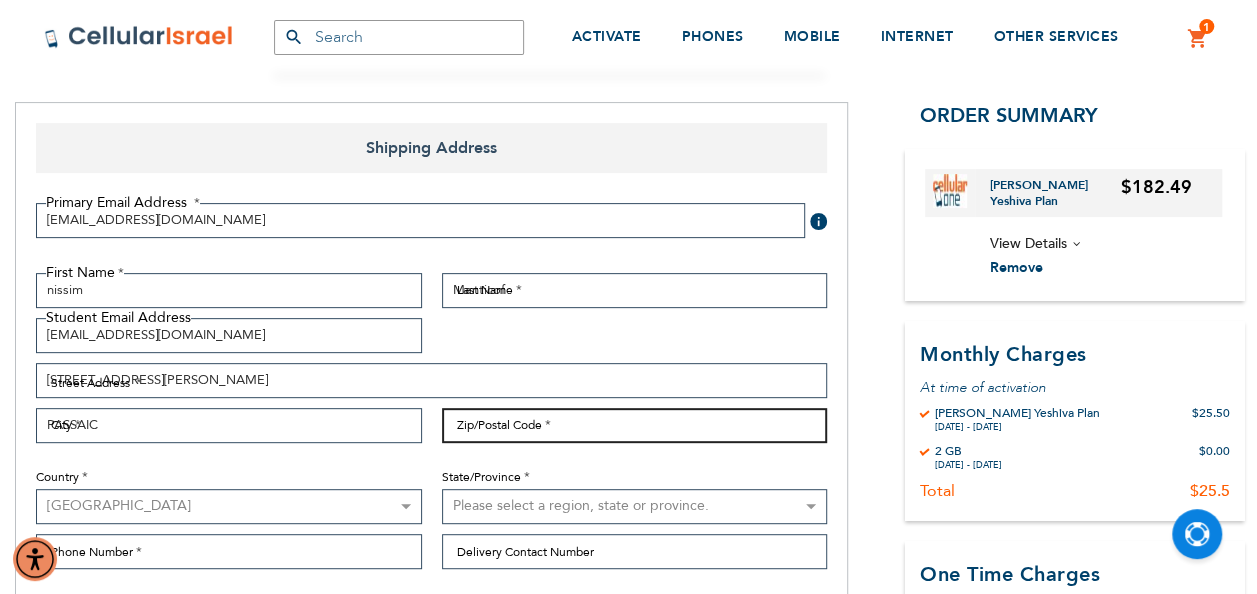 type on "07055" 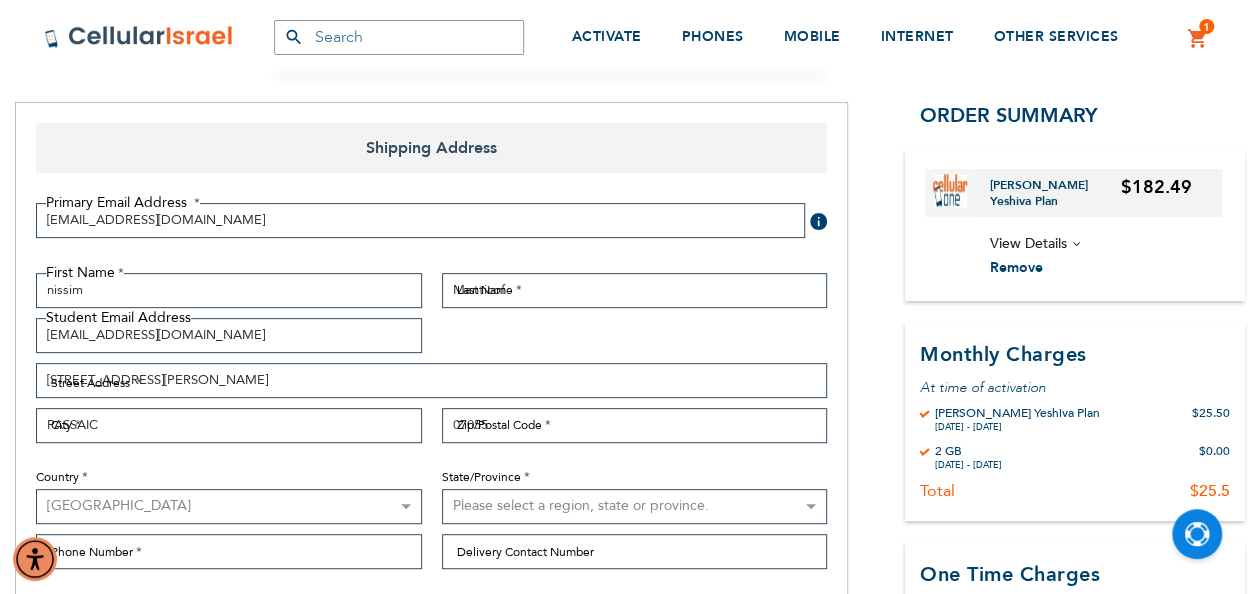 select on "41" 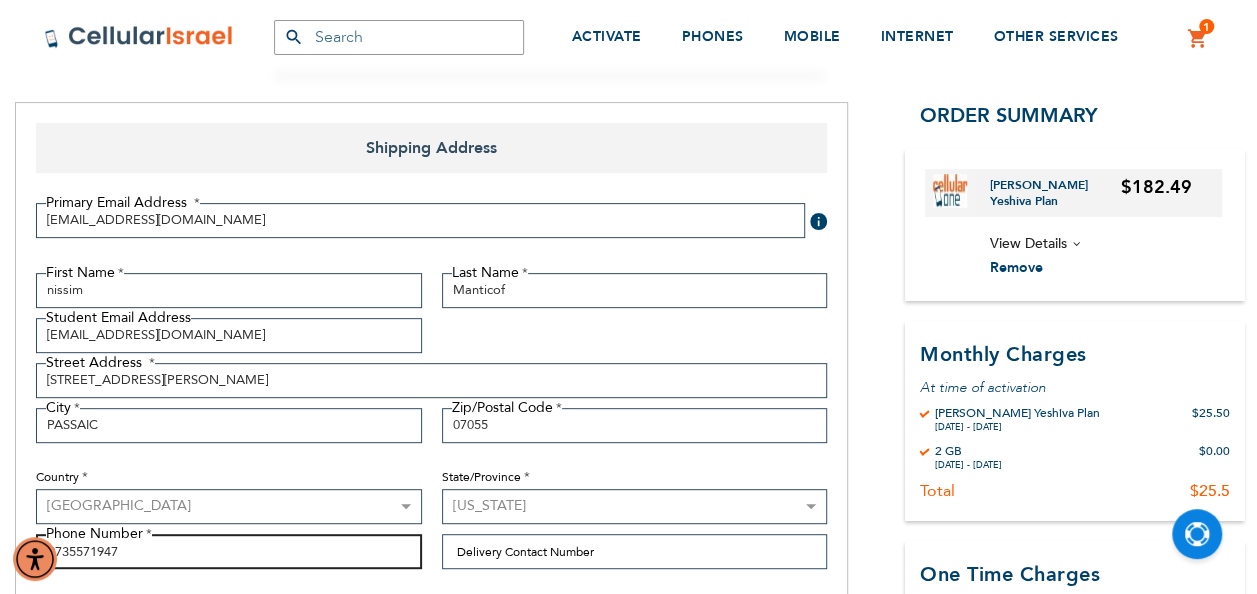 click on "9735571947" at bounding box center [229, 551] 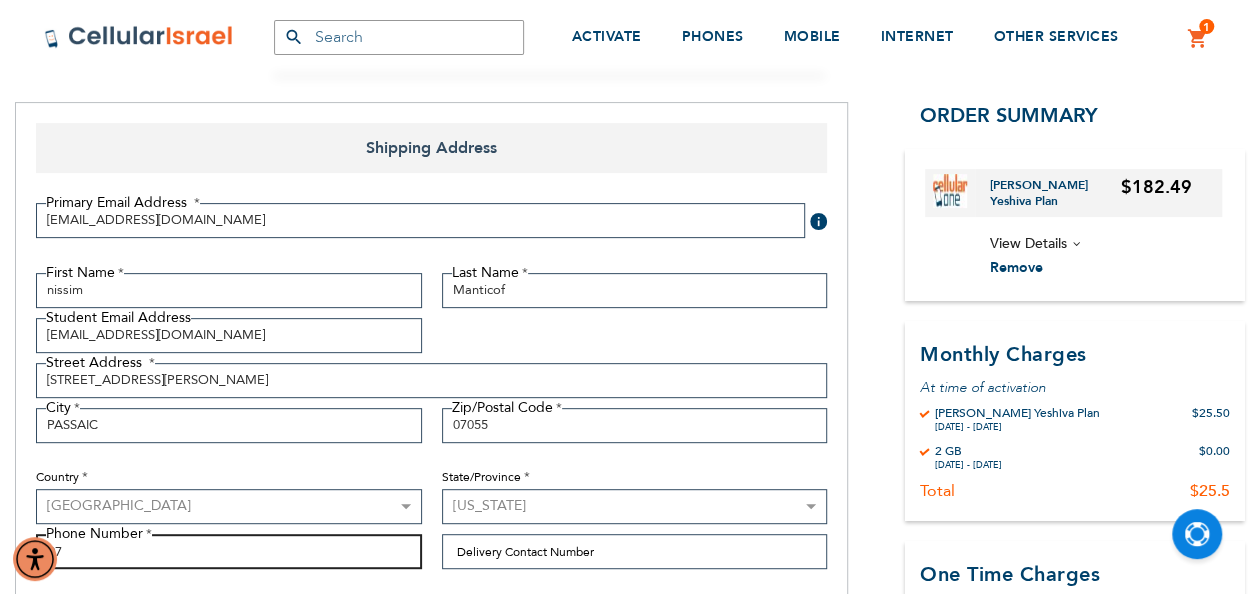 type on "9" 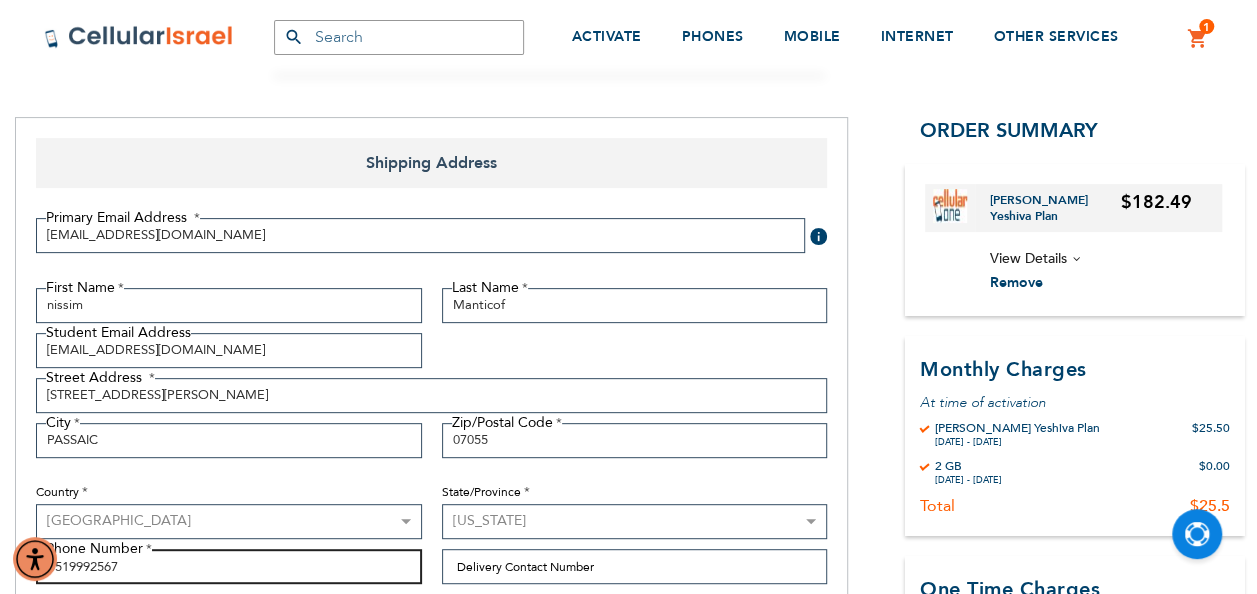 scroll, scrollTop: 236, scrollLeft: 0, axis: vertical 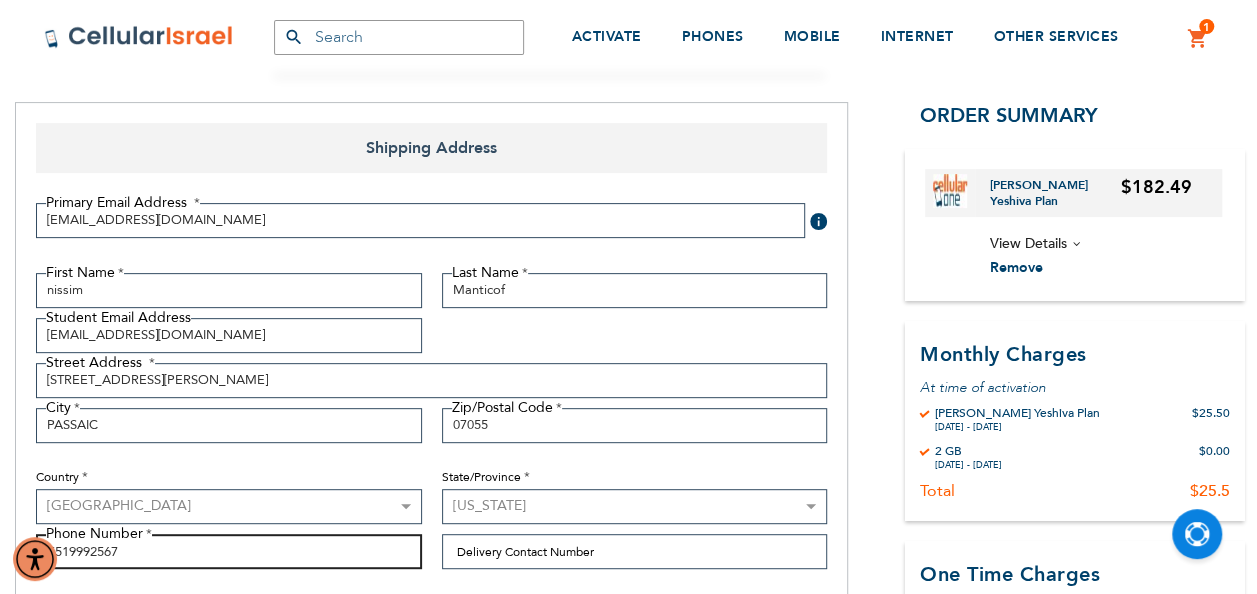 type on "5519992567" 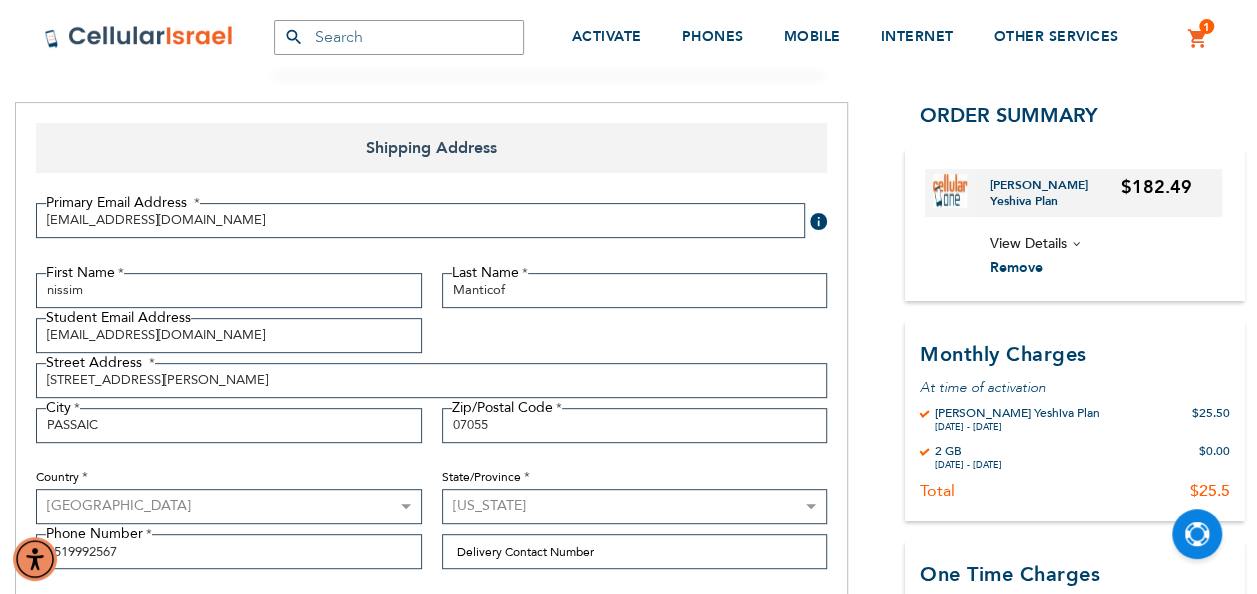 click at bounding box center [818, 221] 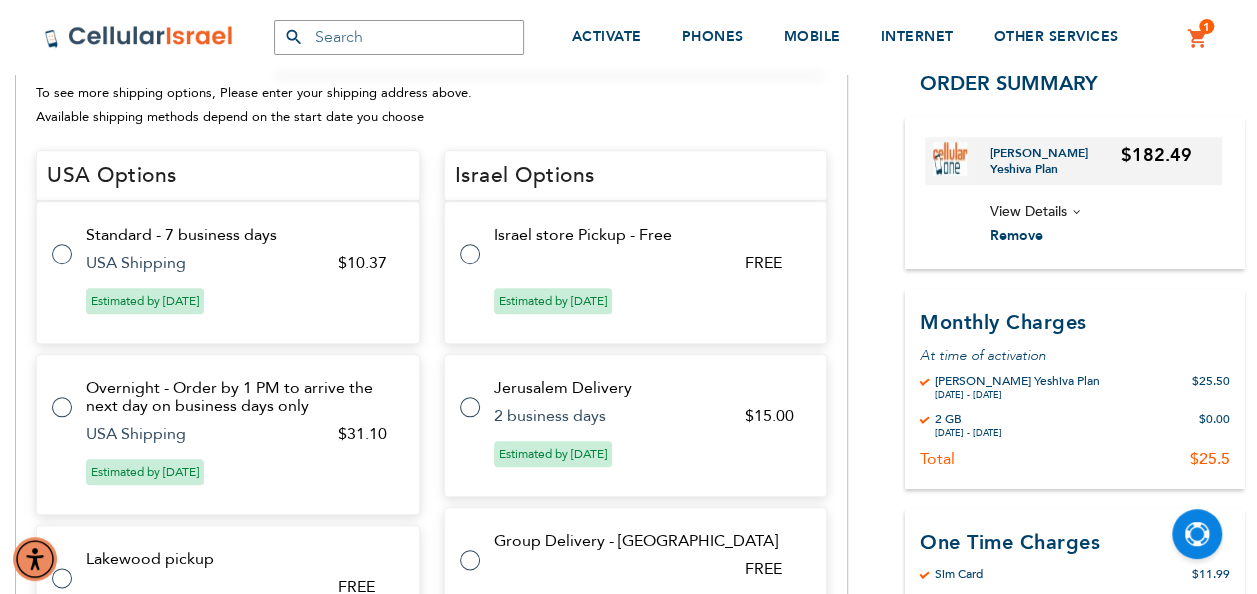 scroll, scrollTop: 874, scrollLeft: 0, axis: vertical 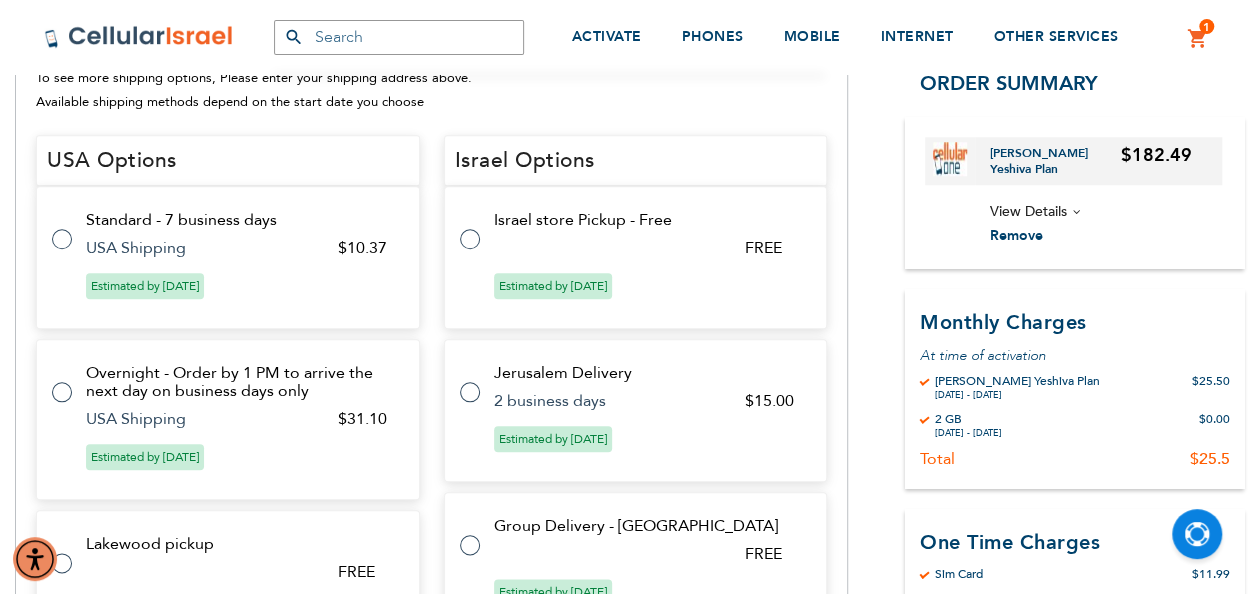 click at bounding box center [72, 227] 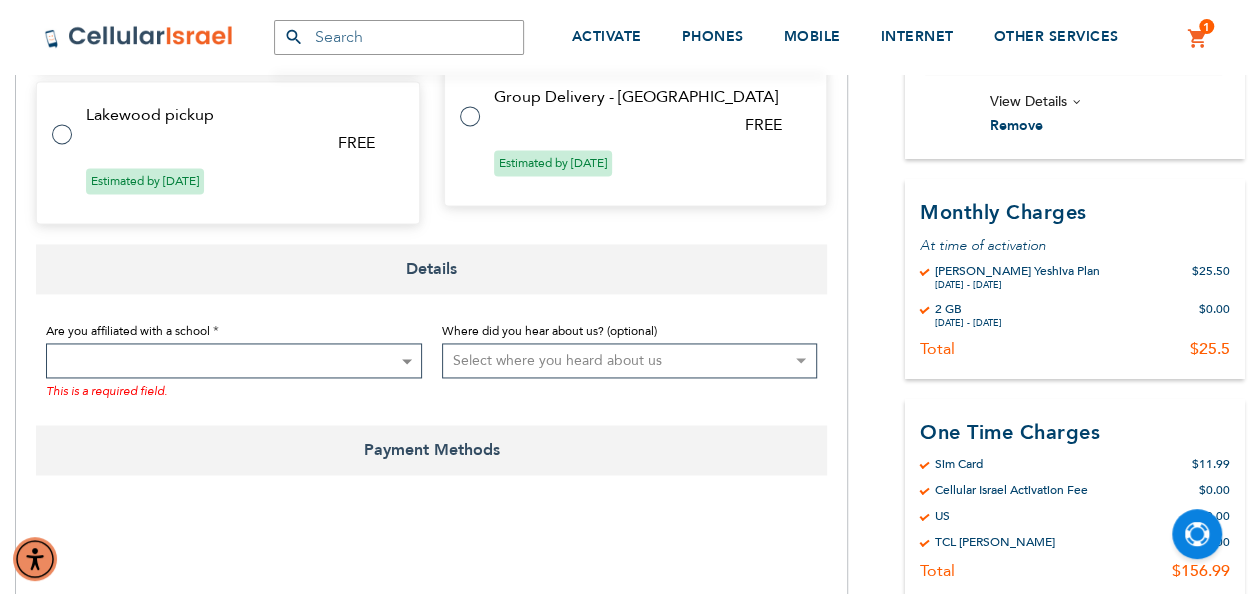 scroll, scrollTop: 1342, scrollLeft: 0, axis: vertical 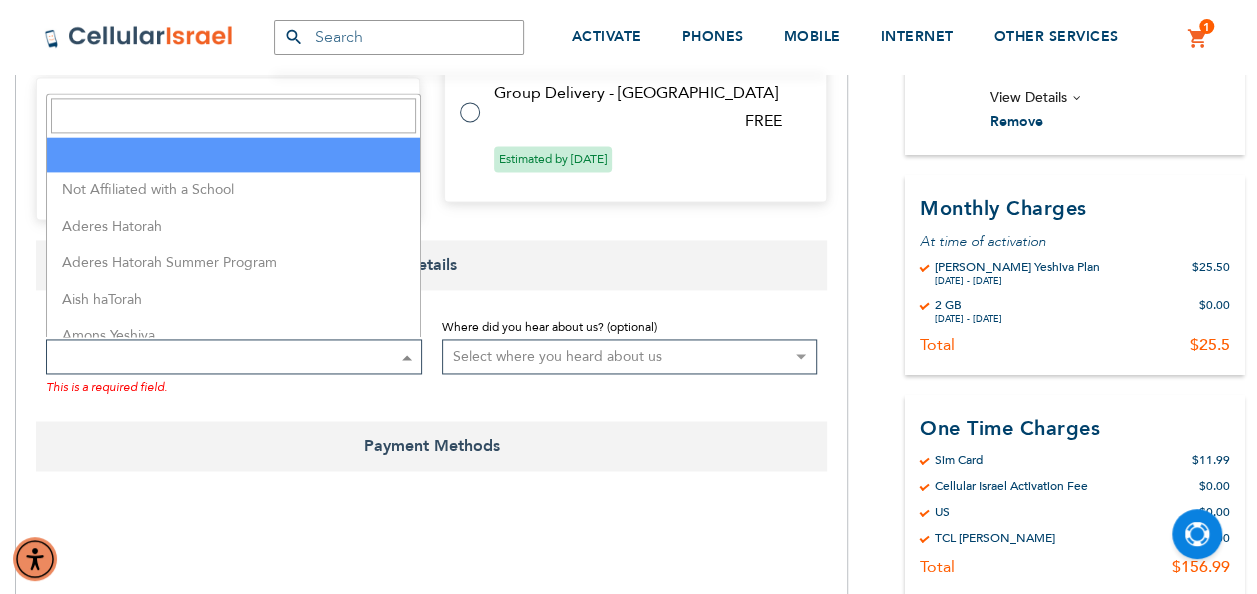 click at bounding box center (407, 357) 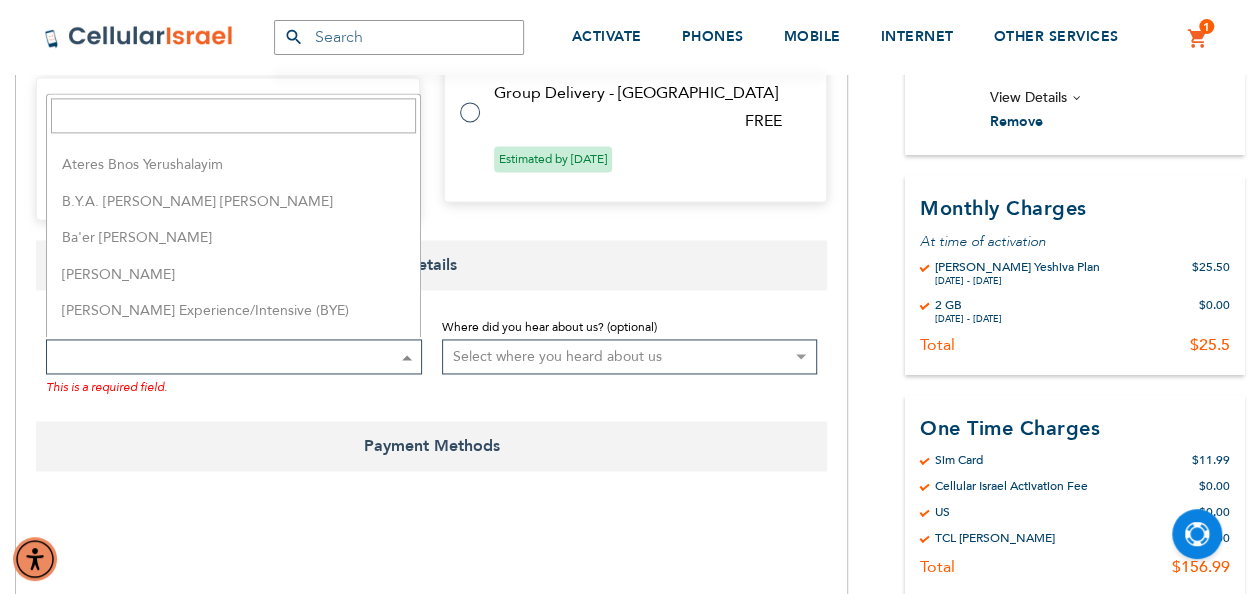 scroll, scrollTop: 396, scrollLeft: 0, axis: vertical 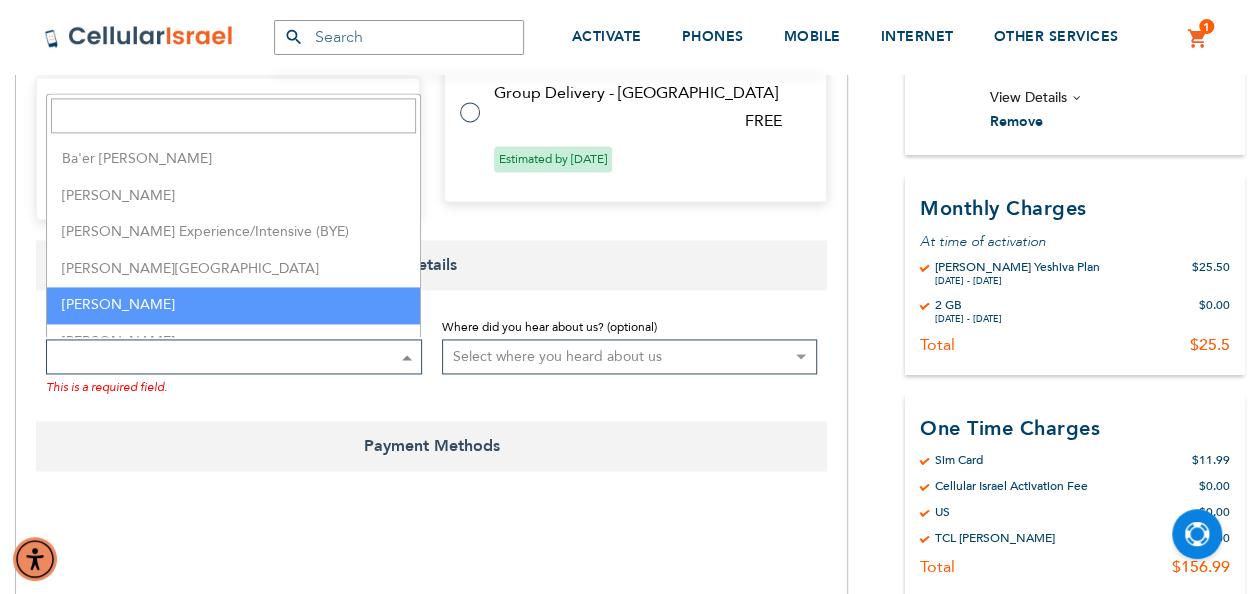 select on "18" 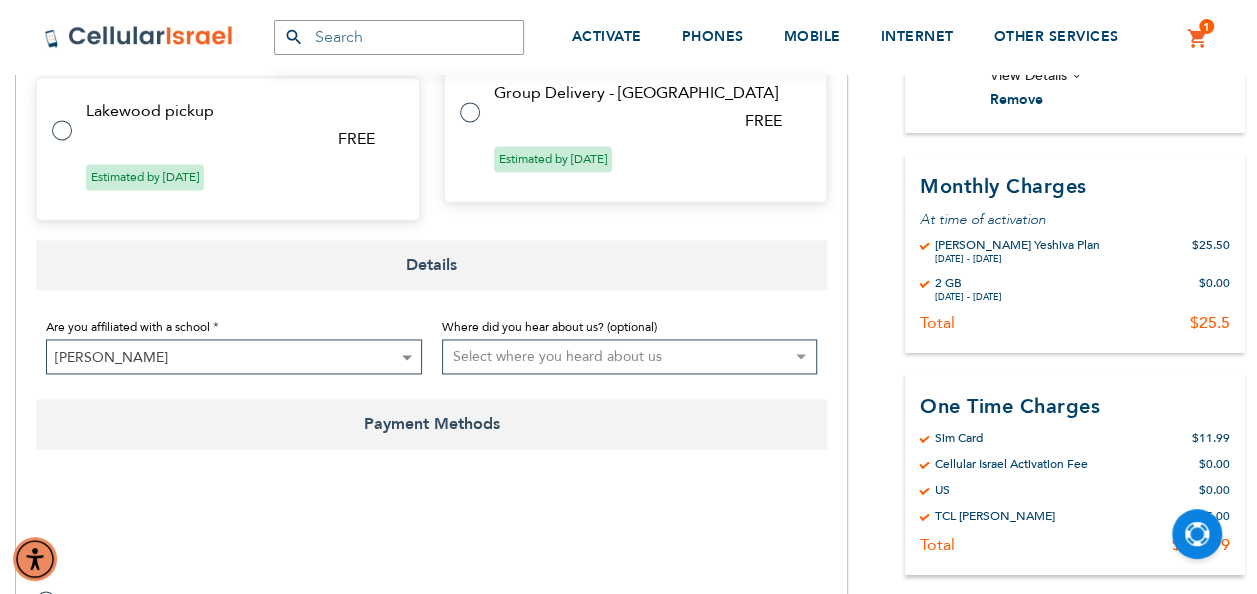 click on "Select where you heard about us Existing Customer Friend Other School/Group BP Kol Bramah Echo Torah Times Kol Haolam Kosher Trip Adviser bestfone ShukiPhone Kesher Cellular [PERSON_NAME] Planet Cell BP Graphics Newcomers Guide Kesher Cellular HCC Pen Masa Umatan Ezras Achim calendar Lakewood Directory Hamodia Online Yeshiva store Vacation [GEOGRAPHIC_DATA] [GEOGRAPHIC_DATA][PERSON_NAME][GEOGRAPHIC_DATA] Best Sim Nati Jewish Pocket Guide Jewish Business Directory Whats Doing in [GEOGRAPHIC_DATA] [PERSON_NAME] Best Sim Online Search [PERSON_NAME] [PERSON_NAME] Shimmy [PERSON_NAME] Nefesh [PERSON_NAME]" at bounding box center [630, 356] 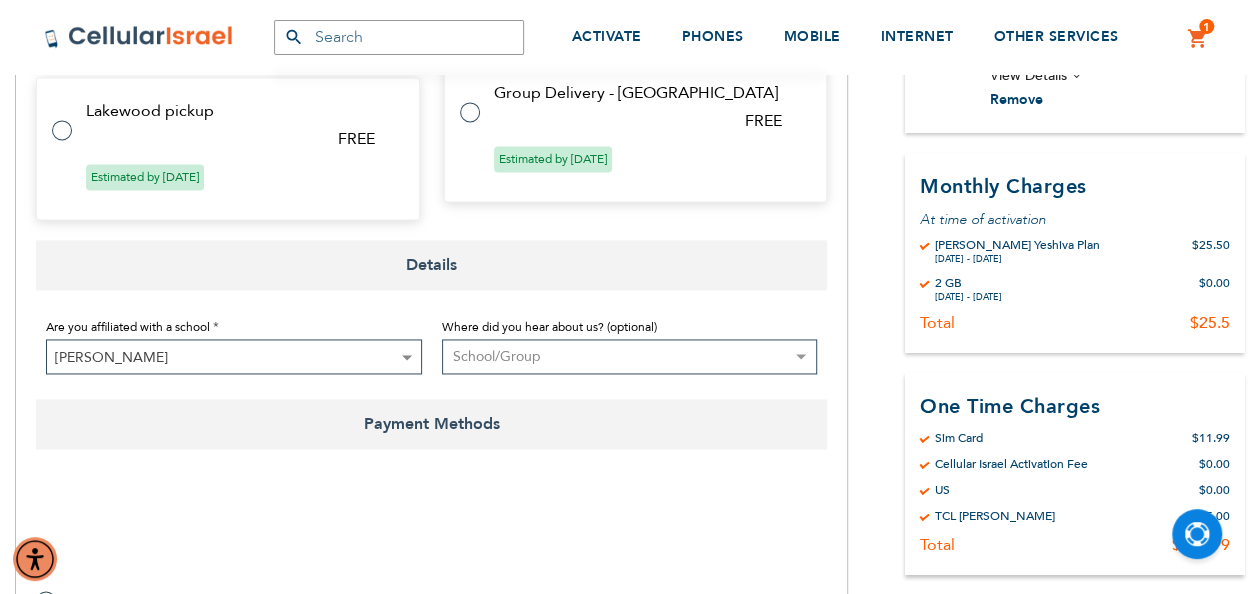 click on "Select where you heard about us Existing Customer Friend Other School/Group BP Kol Bramah Echo Torah Times Kol Haolam Kosher Trip Adviser bestfone ShukiPhone Kesher Cellular [PERSON_NAME] Planet Cell BP Graphics Newcomers Guide Kesher Cellular HCC Pen Masa Umatan Ezras Achim calendar Lakewood Directory Hamodia Online Yeshiva store Vacation [GEOGRAPHIC_DATA] [GEOGRAPHIC_DATA][PERSON_NAME][GEOGRAPHIC_DATA] Best Sim Nati Jewish Pocket Guide Jewish Business Directory Whats Doing in [GEOGRAPHIC_DATA] [PERSON_NAME] Best Sim Online Search [PERSON_NAME] [PERSON_NAME] Shimmy [PERSON_NAME] Nefesh [PERSON_NAME]" at bounding box center [630, 356] 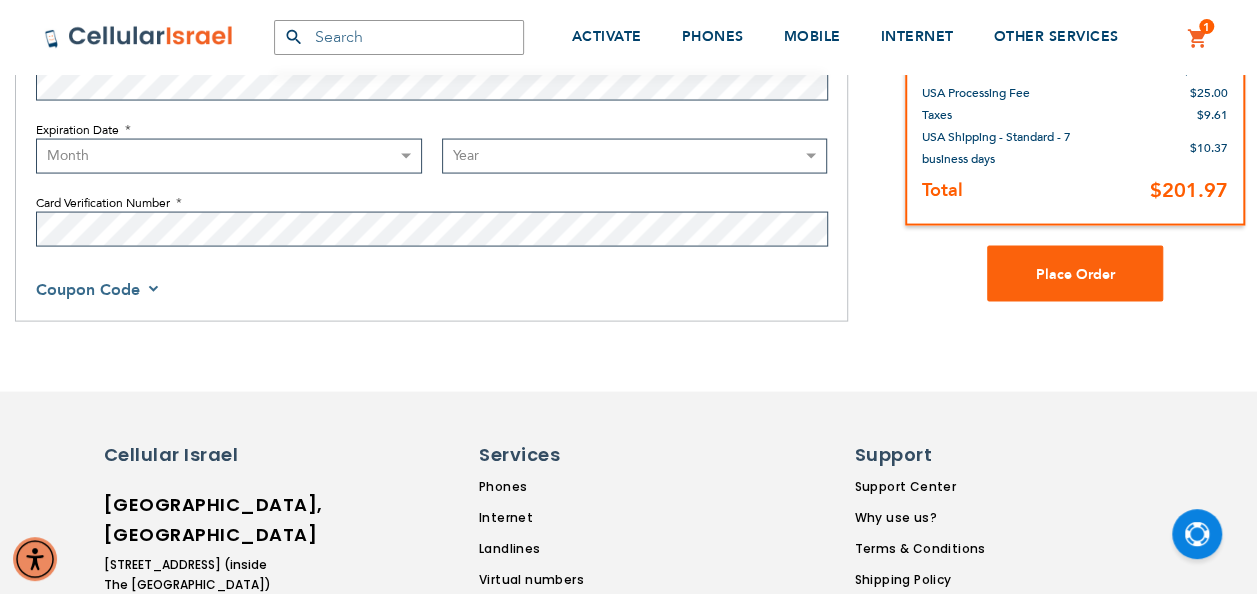 scroll, scrollTop: 1926, scrollLeft: 0, axis: vertical 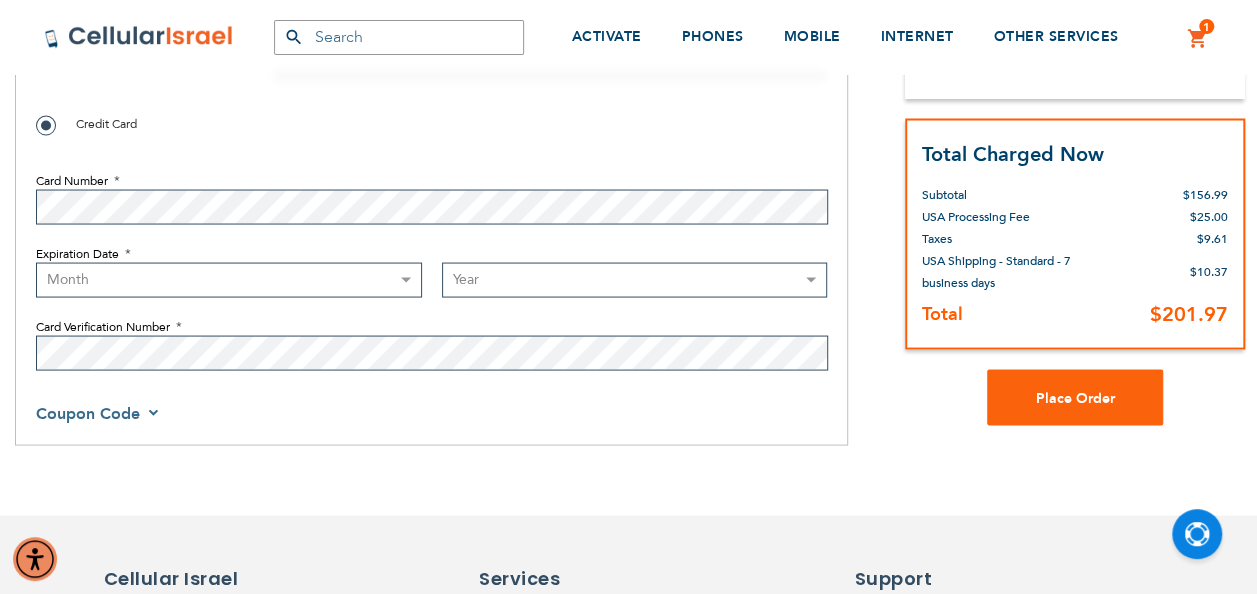 click on "Card  Number" at bounding box center [431, 180] 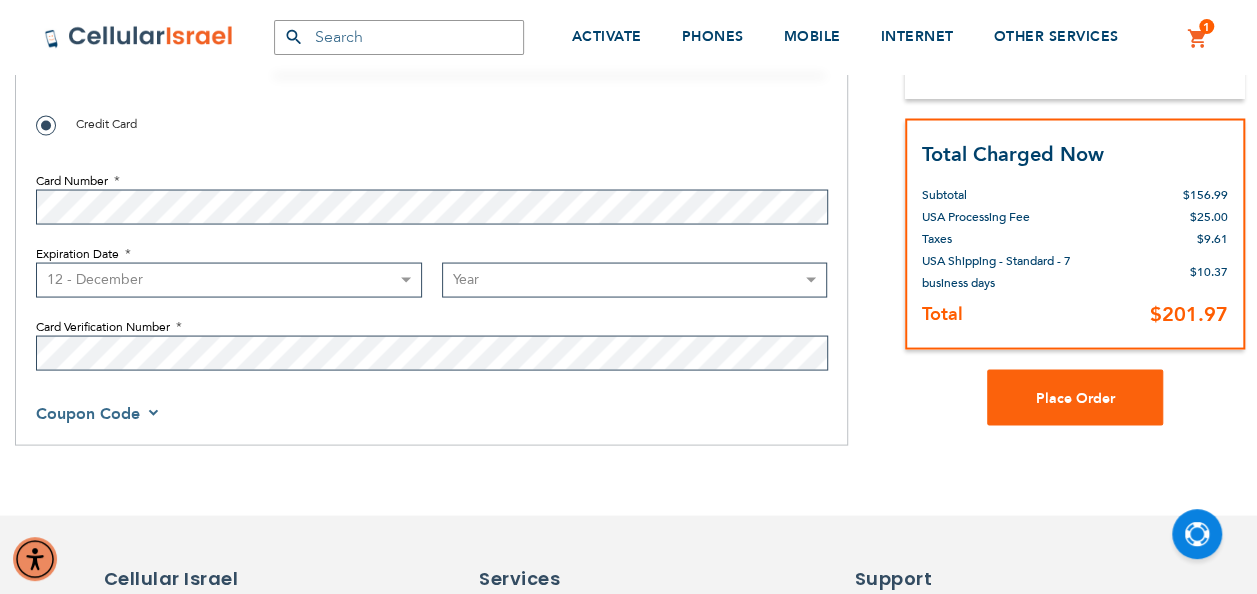 click on "Month [DATE] - [DATE] - [DATE] - [DATE] - [DATE] - [DATE] - [DATE] - [DATE] - [DATE] - [DATE] - [DATE] - December" at bounding box center (229, 279) 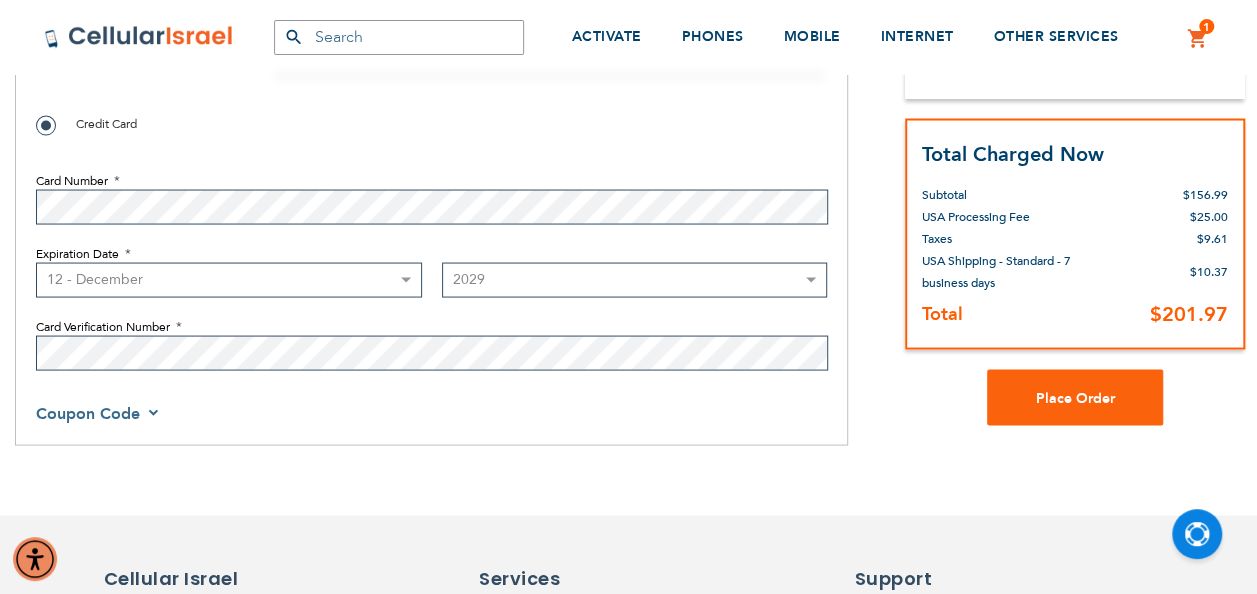 click on "Year [DATE] 2026 2027 2028 2029 2030 2031 2032 2033 2034 2035 2036 2037 2038 2039 2040" at bounding box center (635, 279) 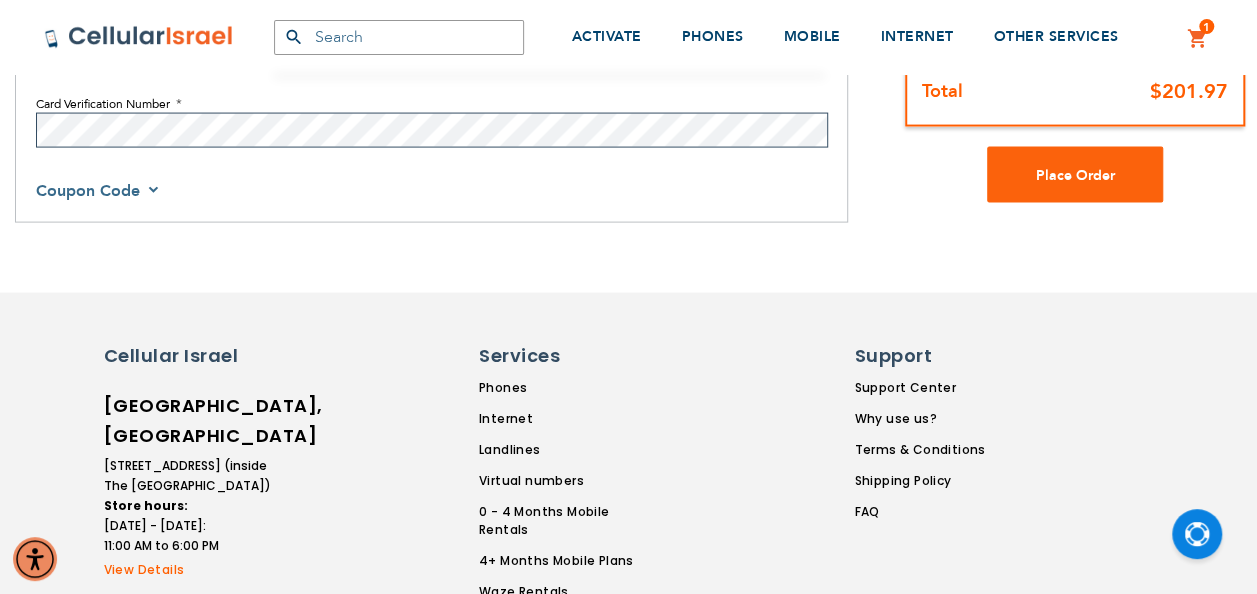 scroll, scrollTop: 2037, scrollLeft: 0, axis: vertical 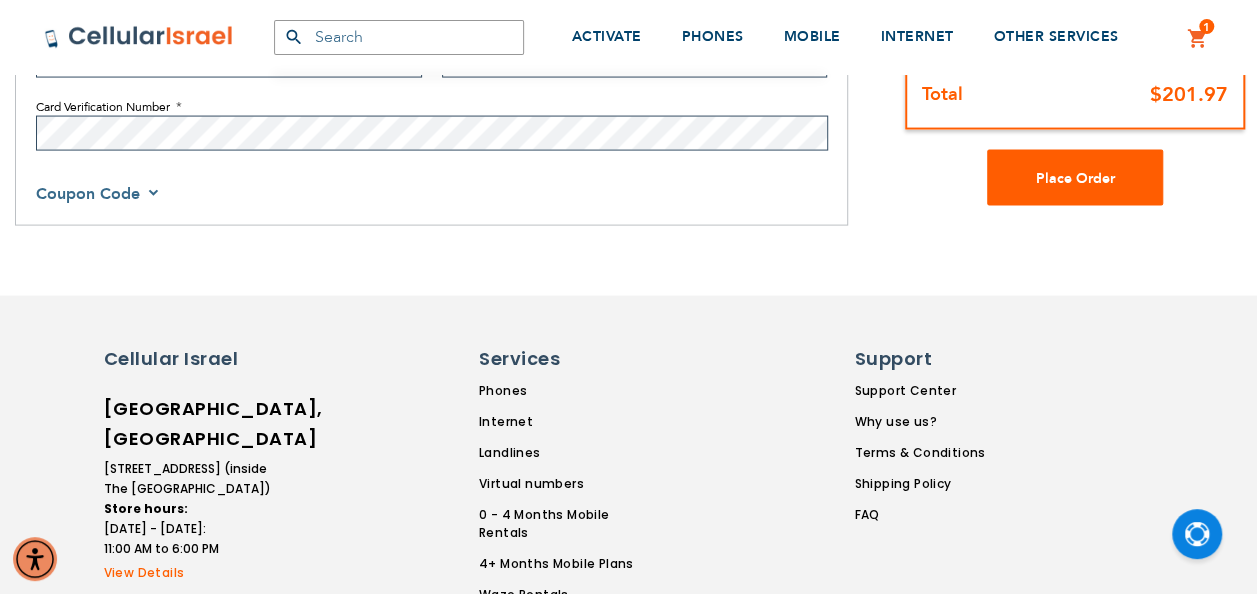 click on "Place Order" at bounding box center [1075, 177] 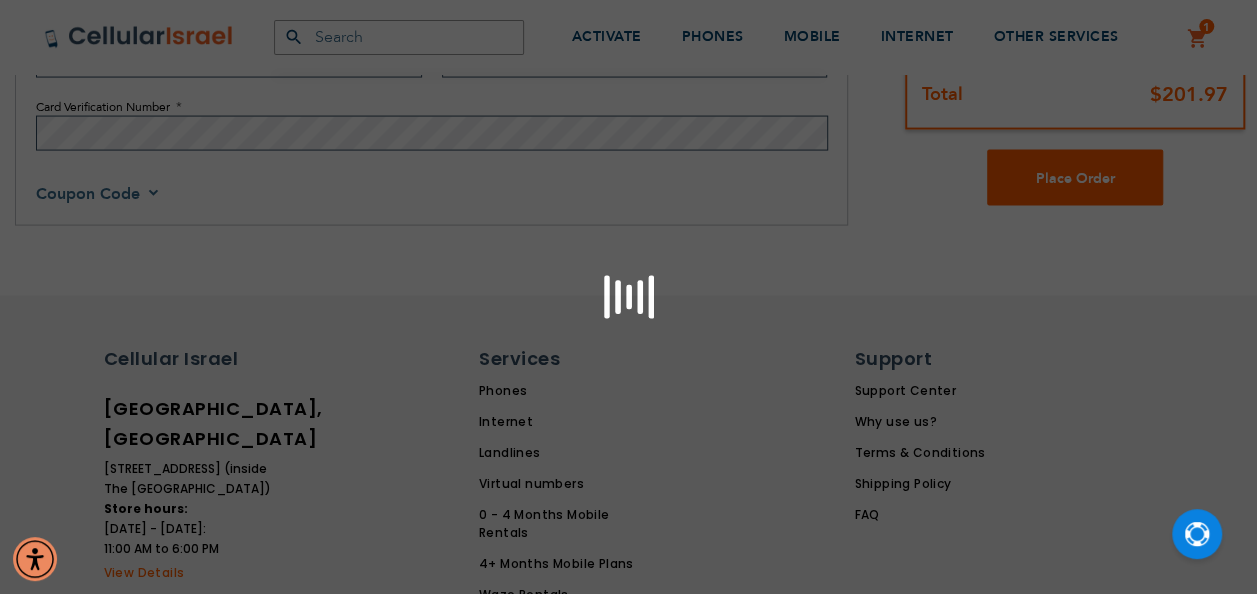 scroll, scrollTop: 1669, scrollLeft: 0, axis: vertical 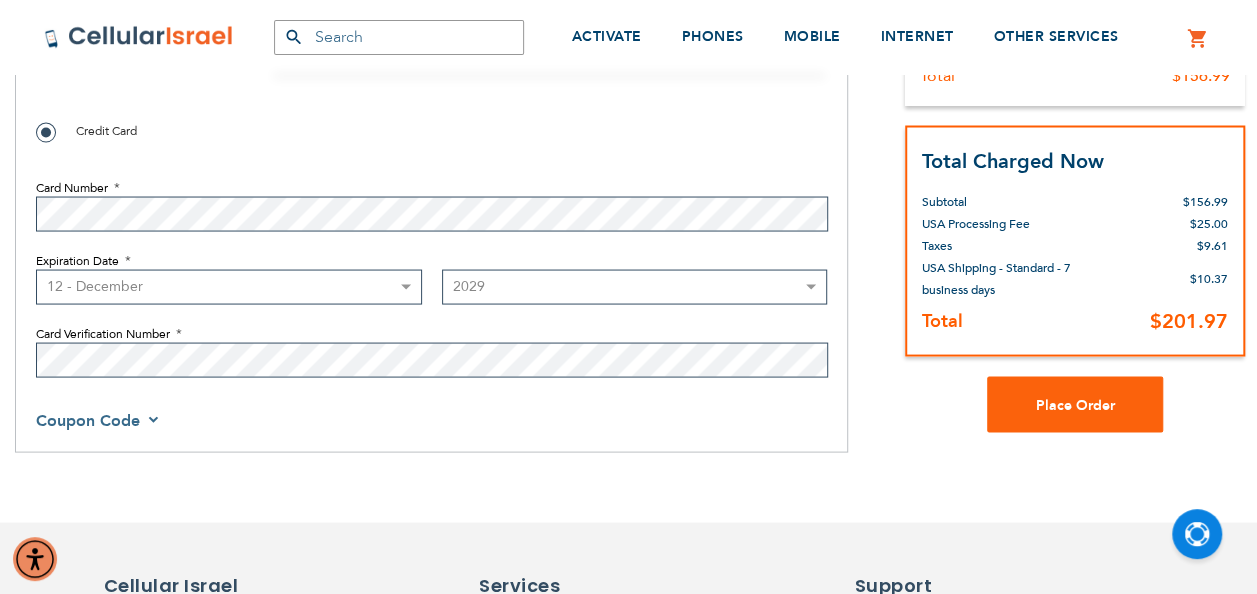 checkbox on "false" 